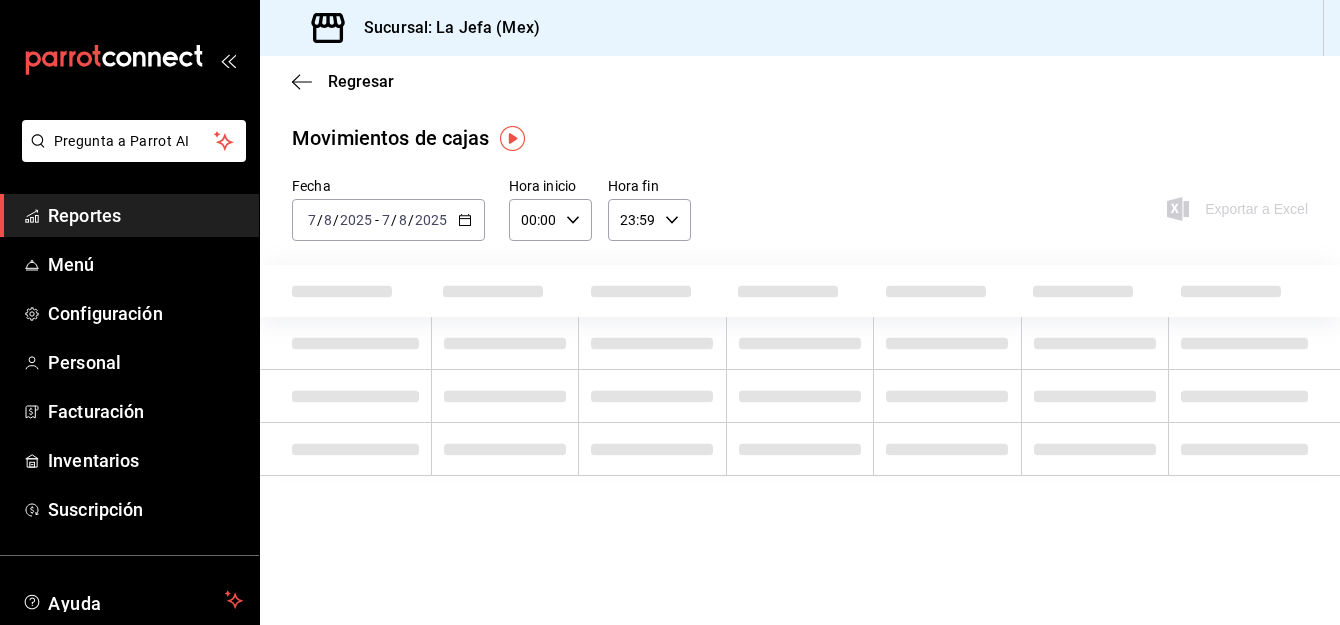 scroll, scrollTop: 0, scrollLeft: 0, axis: both 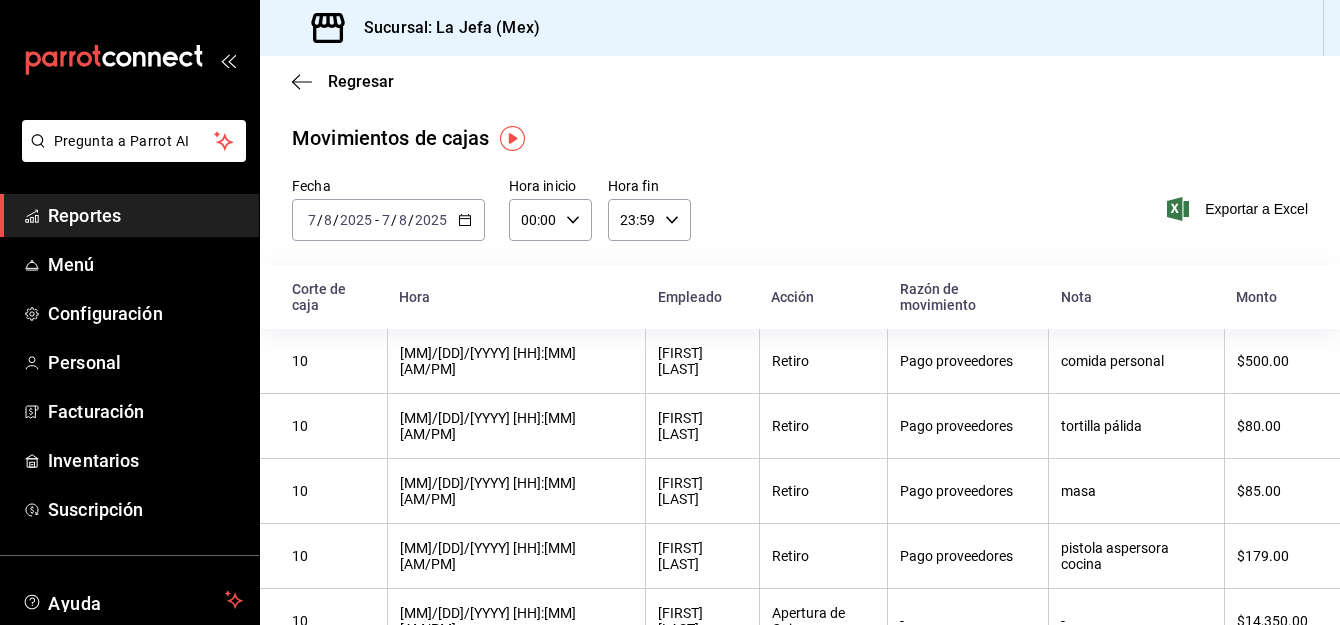 click 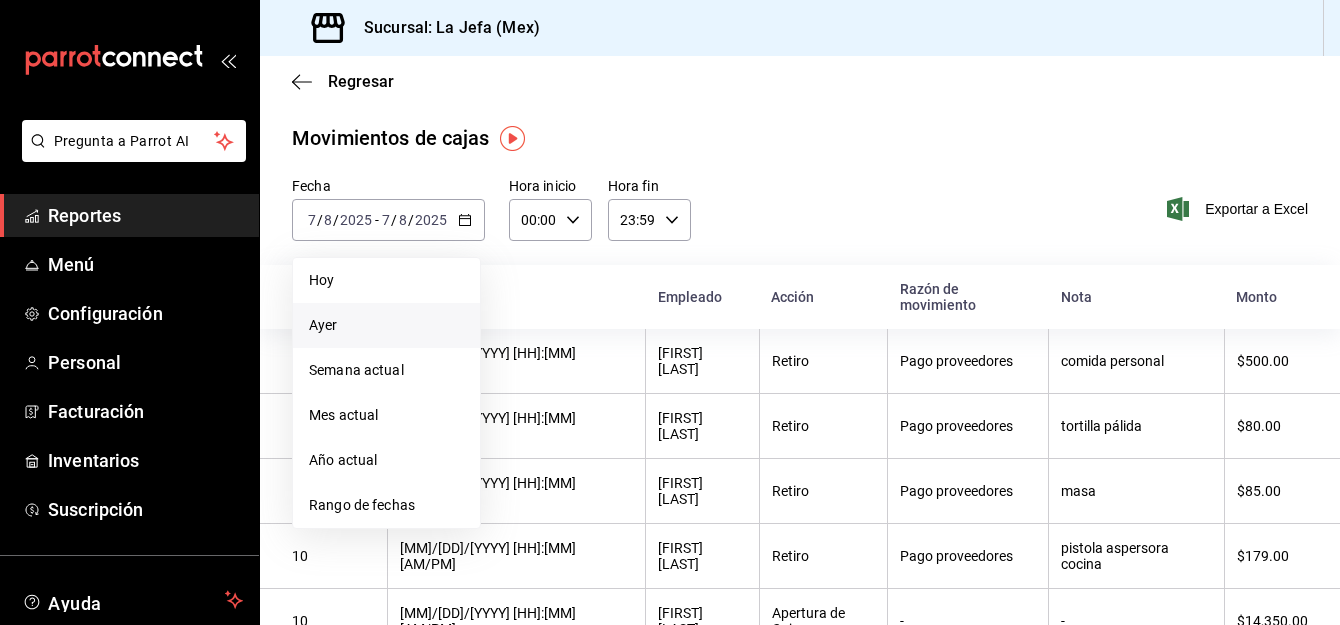 click on "Ayer" at bounding box center [386, 325] 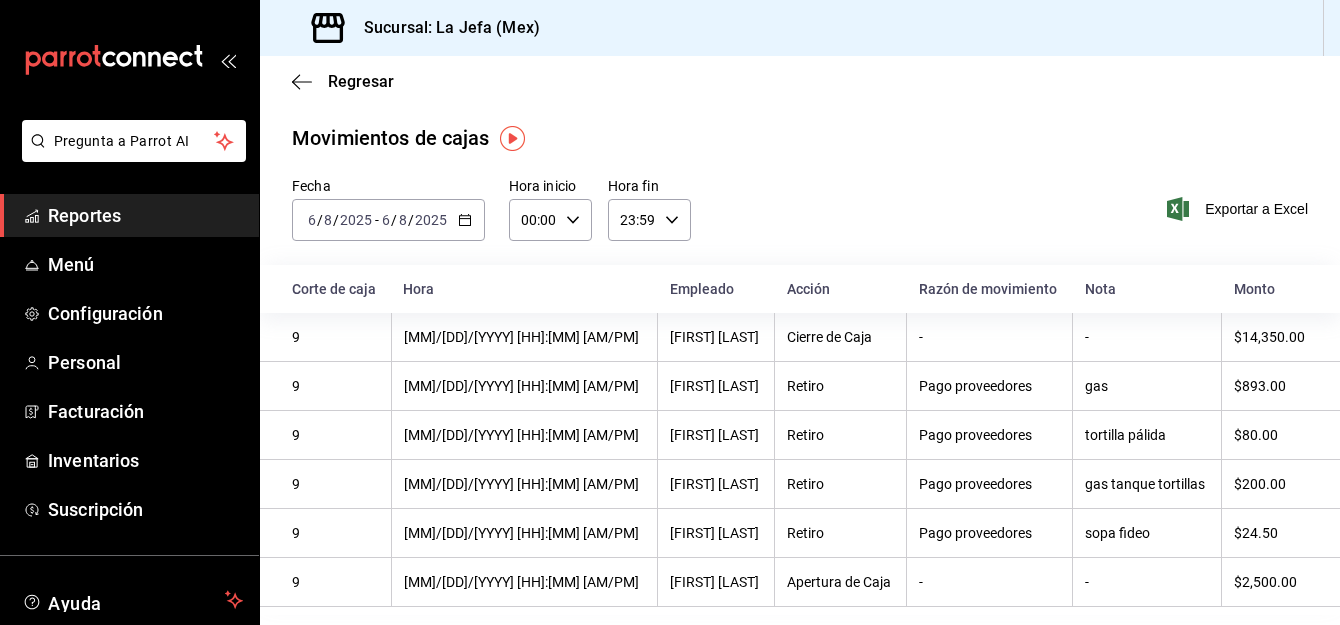 click on "Reportes" at bounding box center [145, 215] 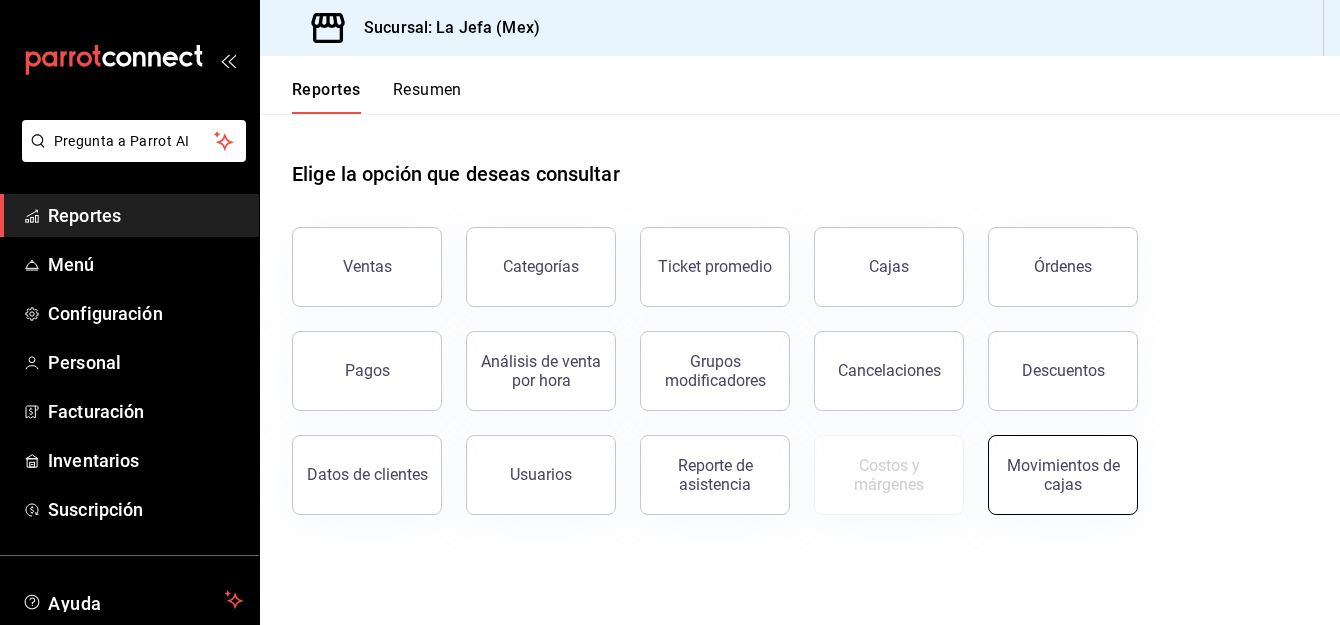 click on "Movimientos de cajas" at bounding box center [1063, 475] 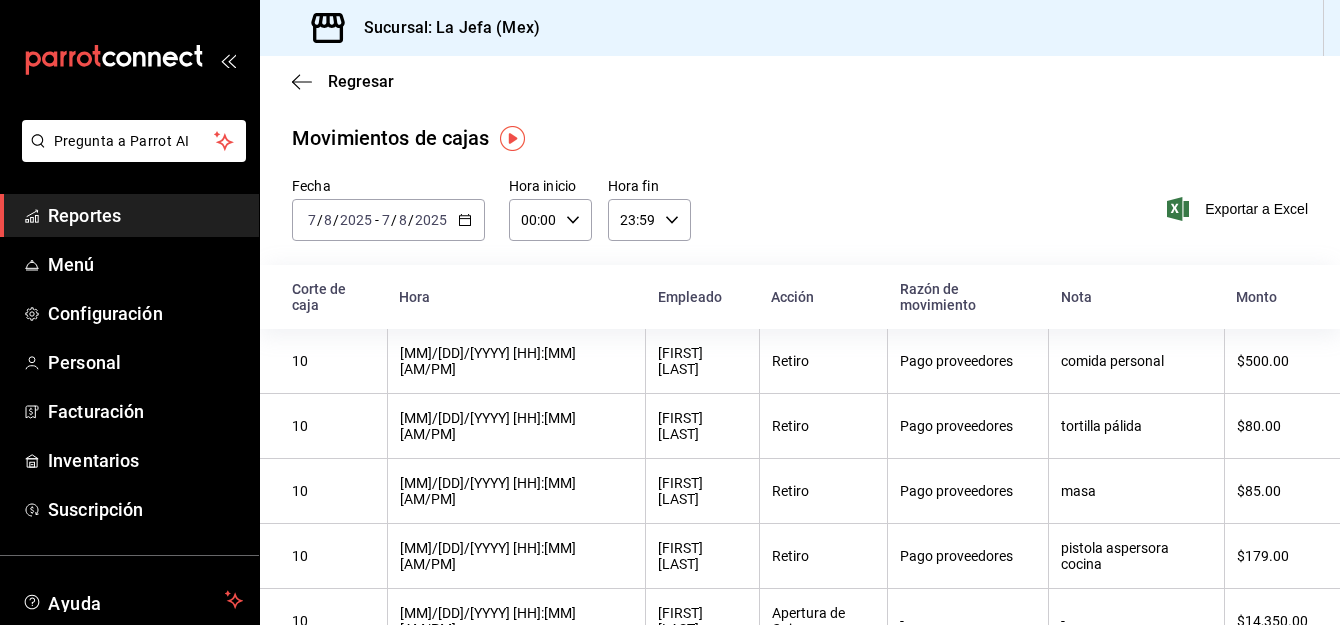 click 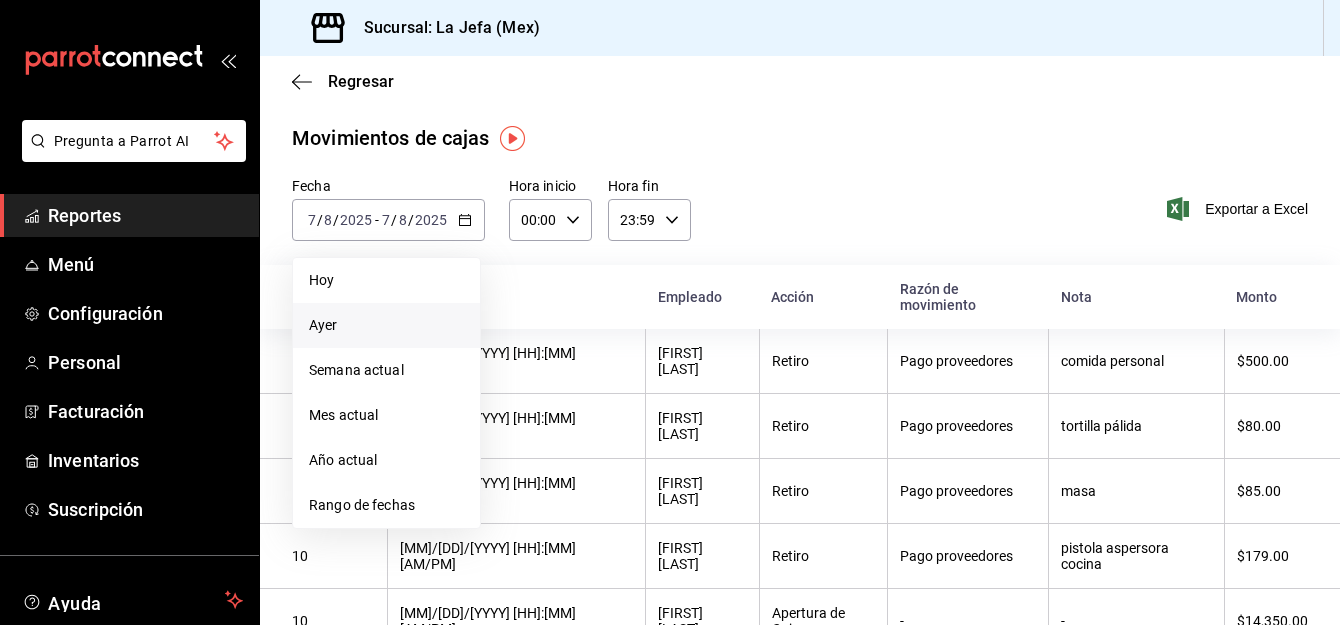 click on "Ayer" at bounding box center [386, 325] 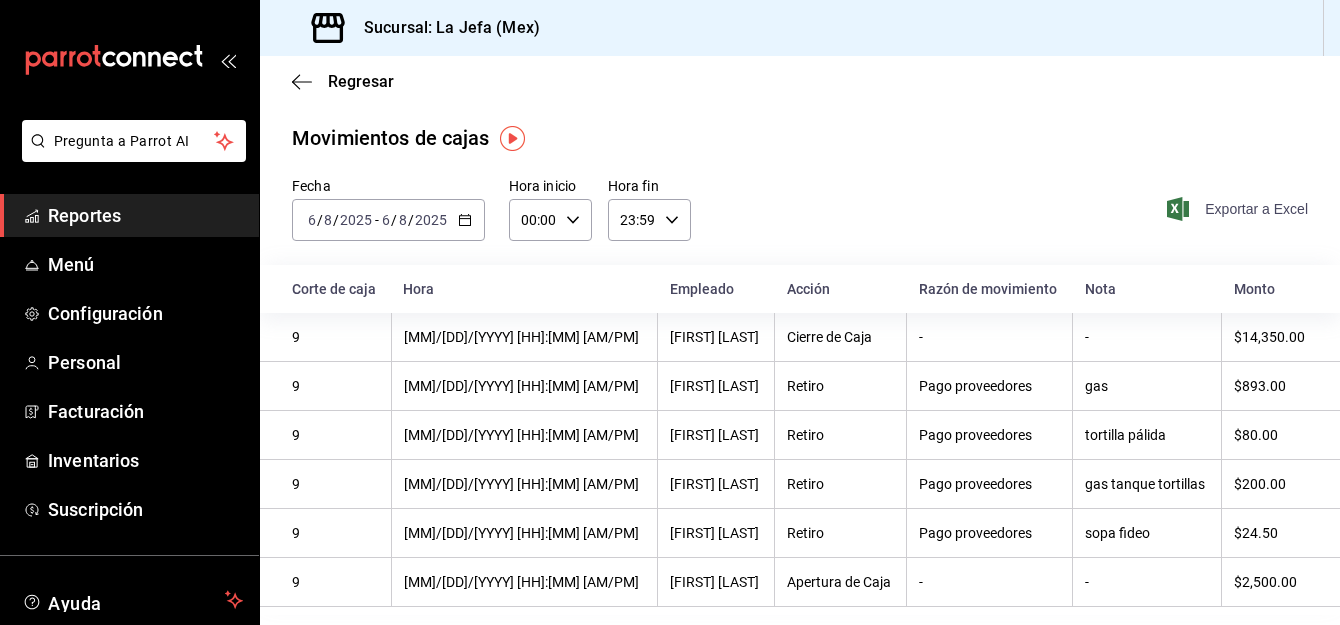 click on "Exportar a Excel" at bounding box center [1239, 209] 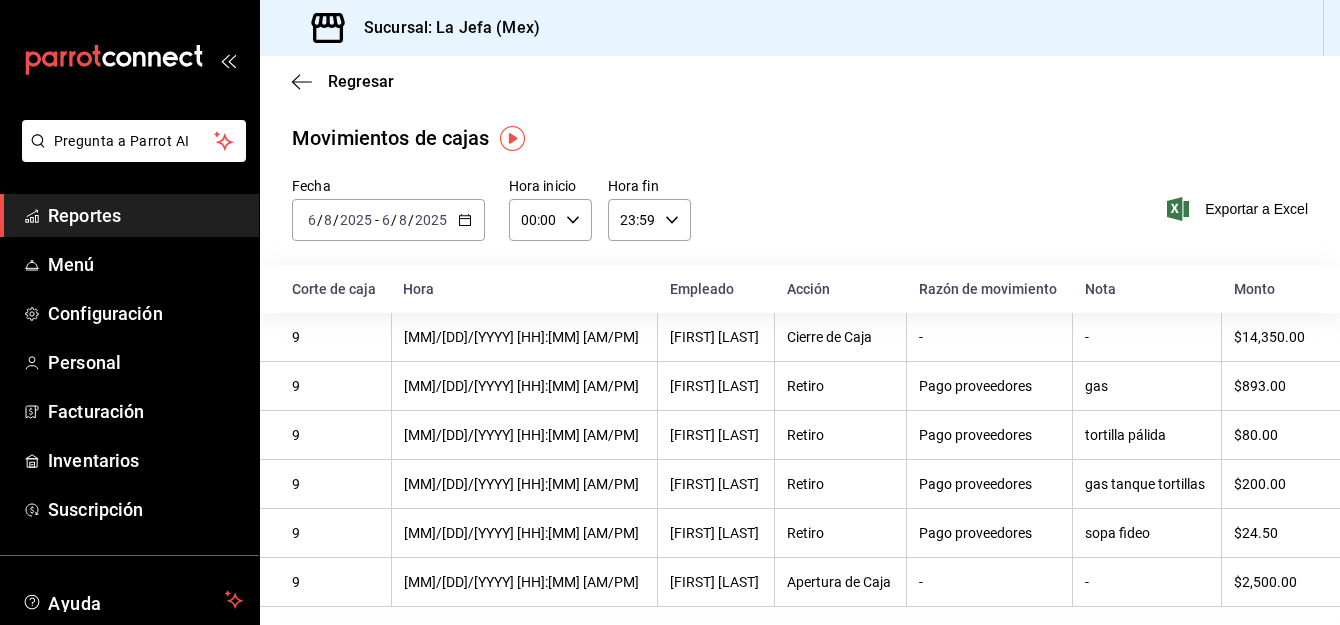 drag, startPoint x: 459, startPoint y: 224, endPoint x: 421, endPoint y: 244, distance: 42.941822 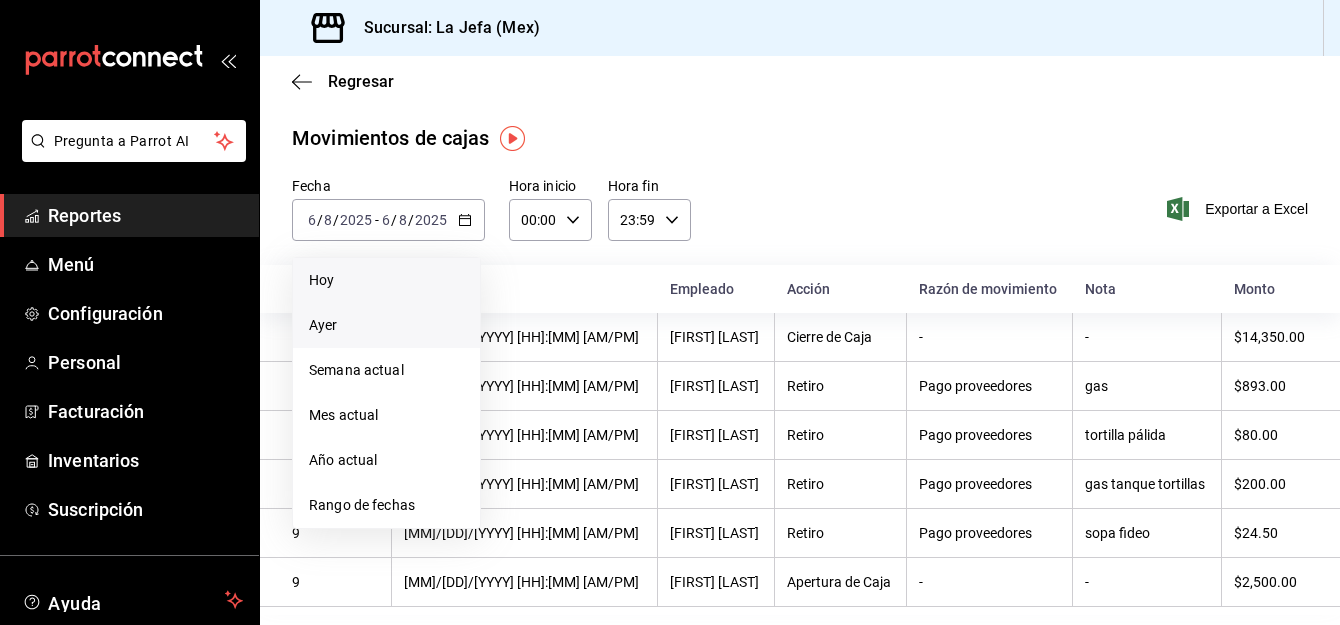 click on "Hoy" at bounding box center [386, 280] 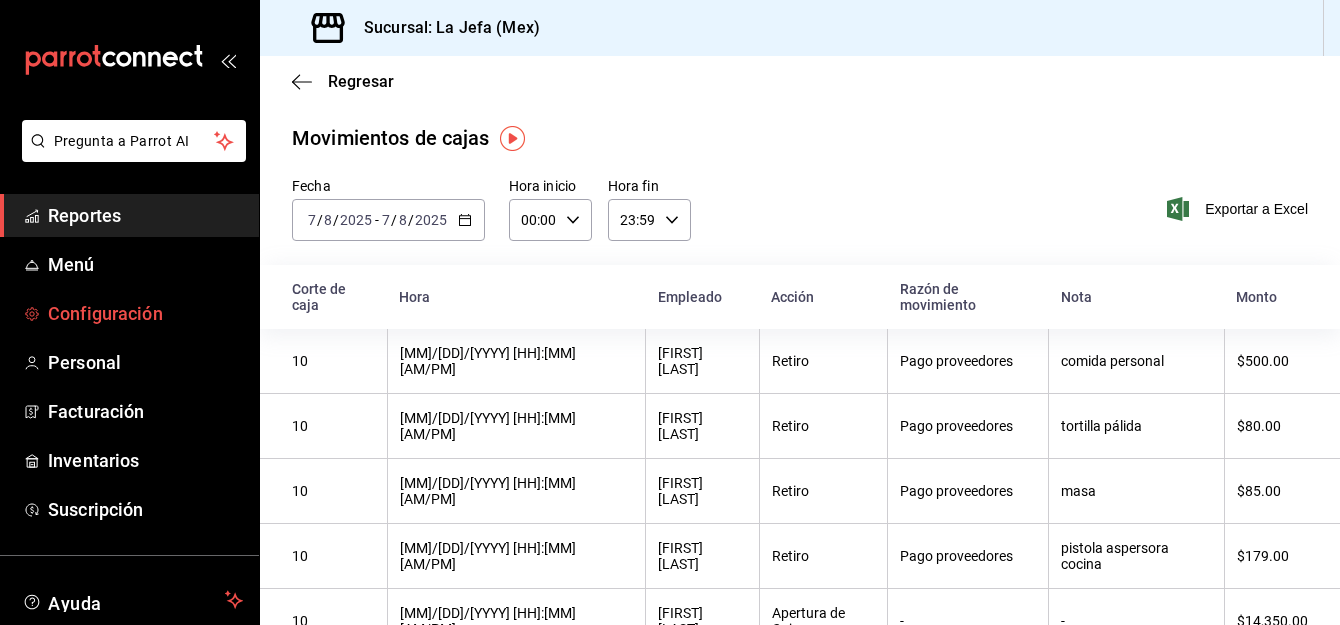 click on "Configuración" at bounding box center [145, 313] 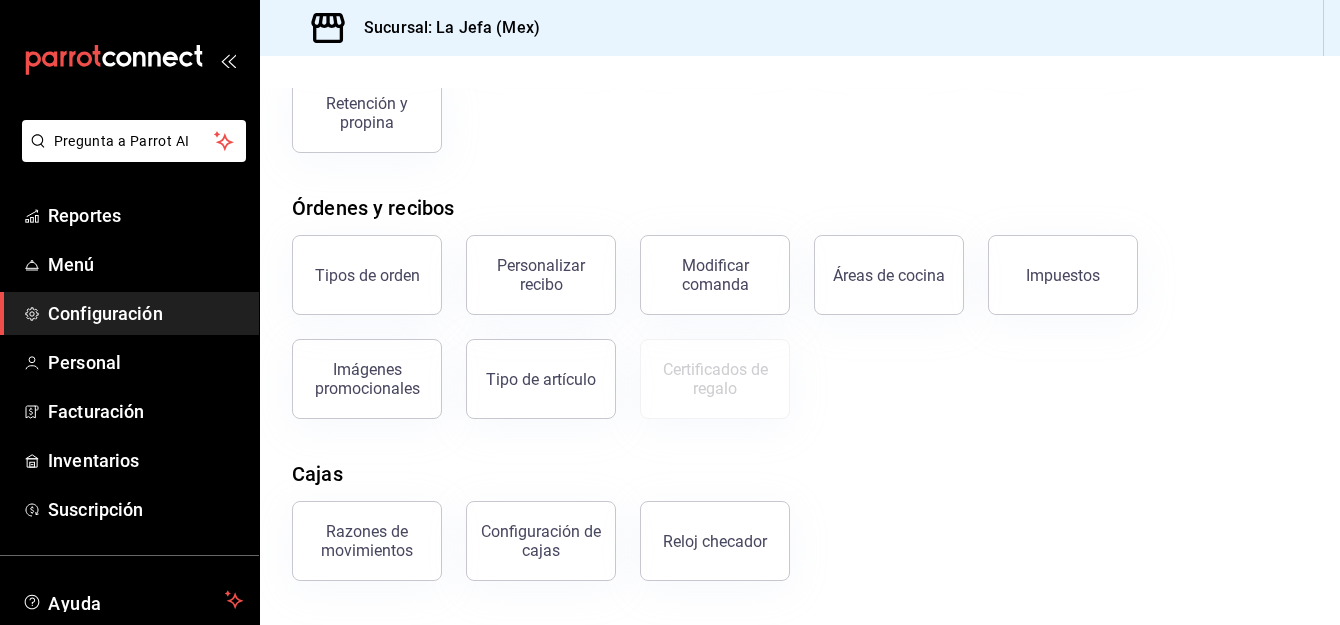 scroll, scrollTop: 389, scrollLeft: 0, axis: vertical 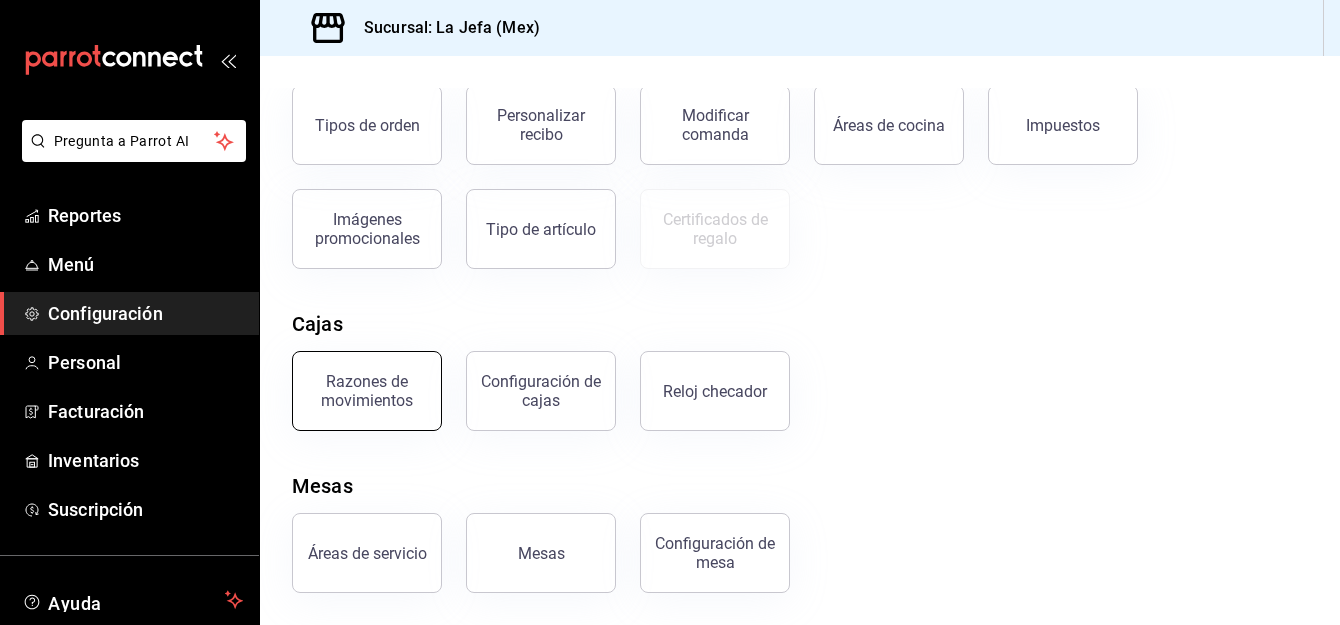 click on "Razones de movimientos" at bounding box center [367, 391] 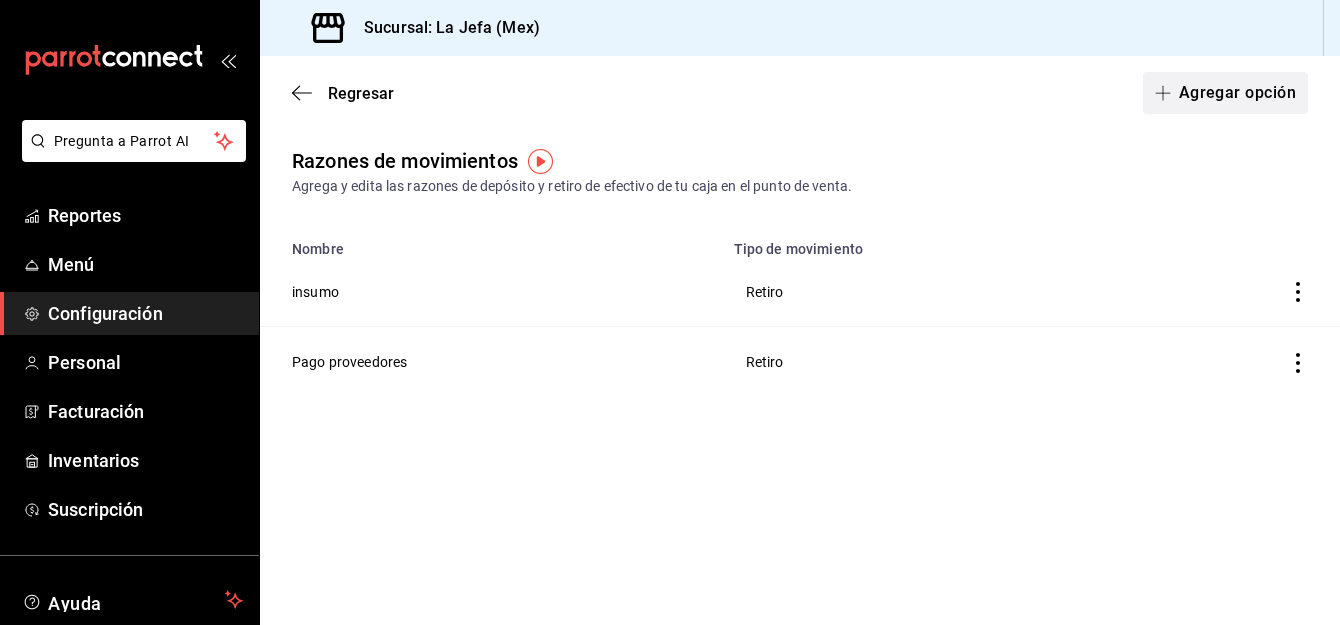 click on "Agregar opción" at bounding box center (1225, 93) 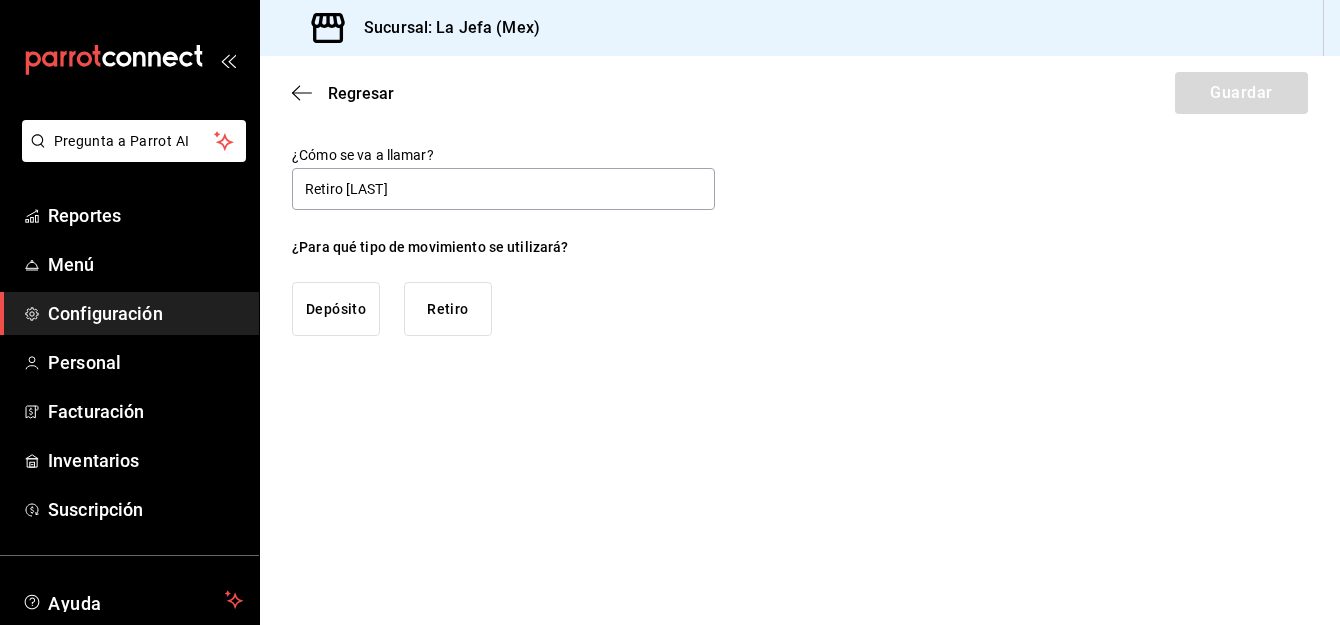 type on "Retiro [LAST]" 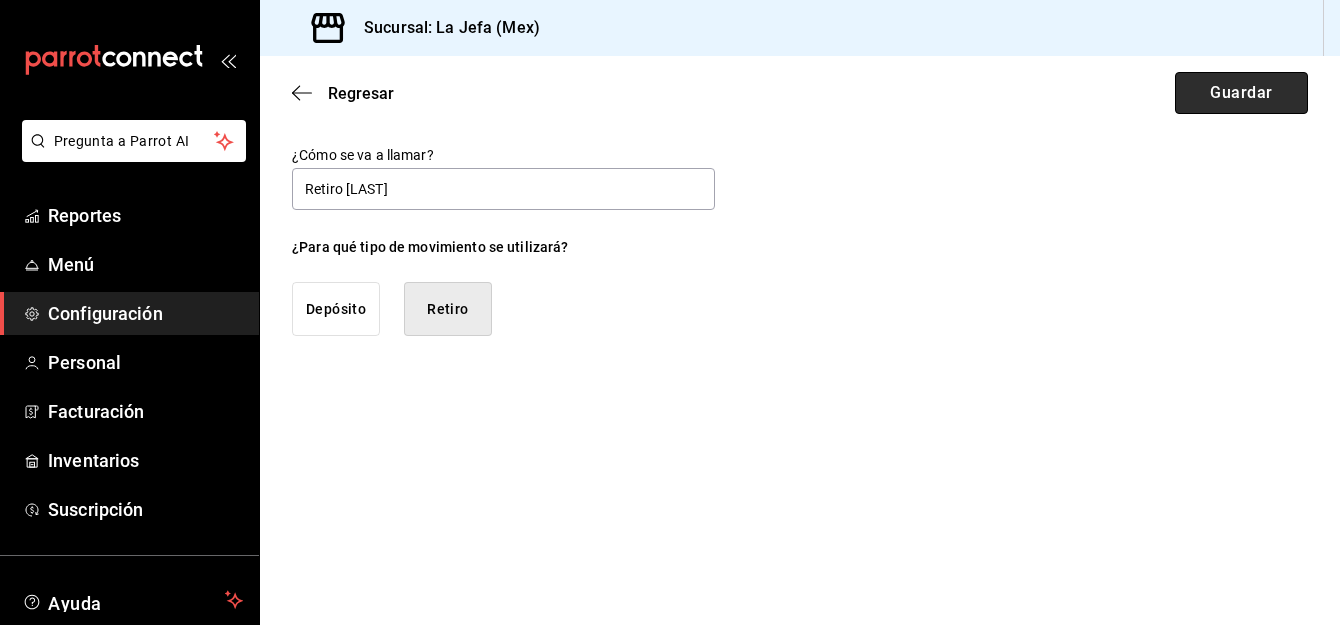 click on "Guardar" at bounding box center (1241, 93) 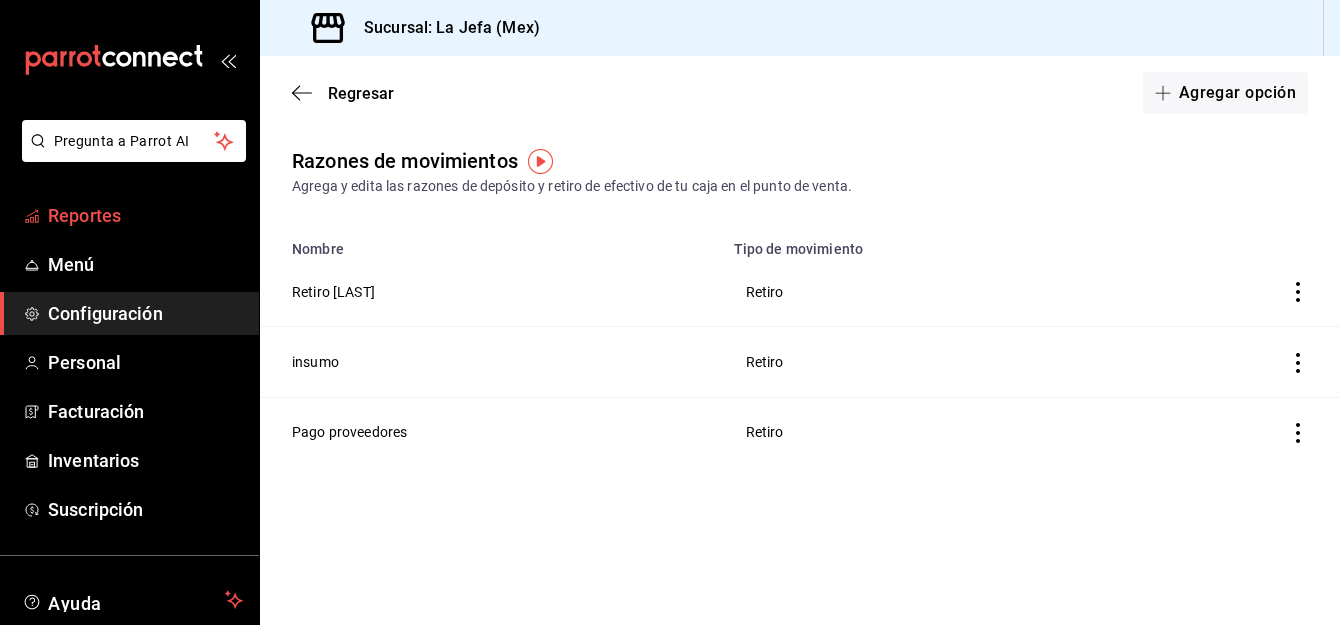 click on "Reportes" at bounding box center (129, 215) 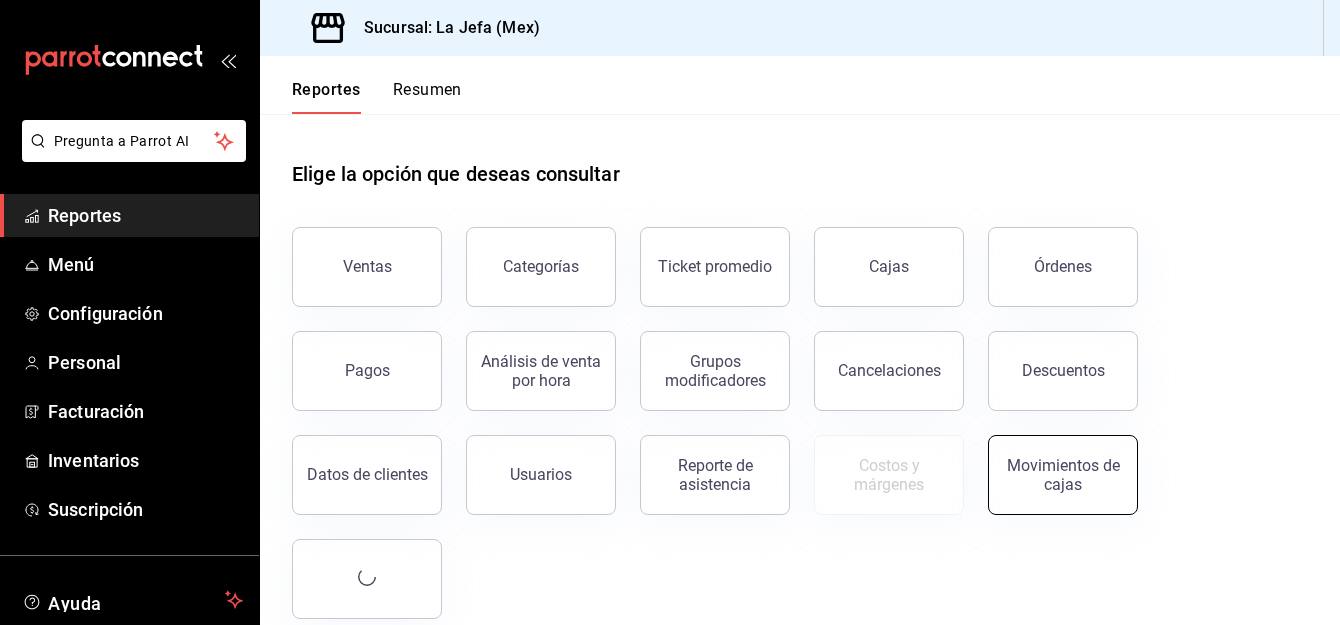 click on "Movimientos de cajas" at bounding box center [1063, 475] 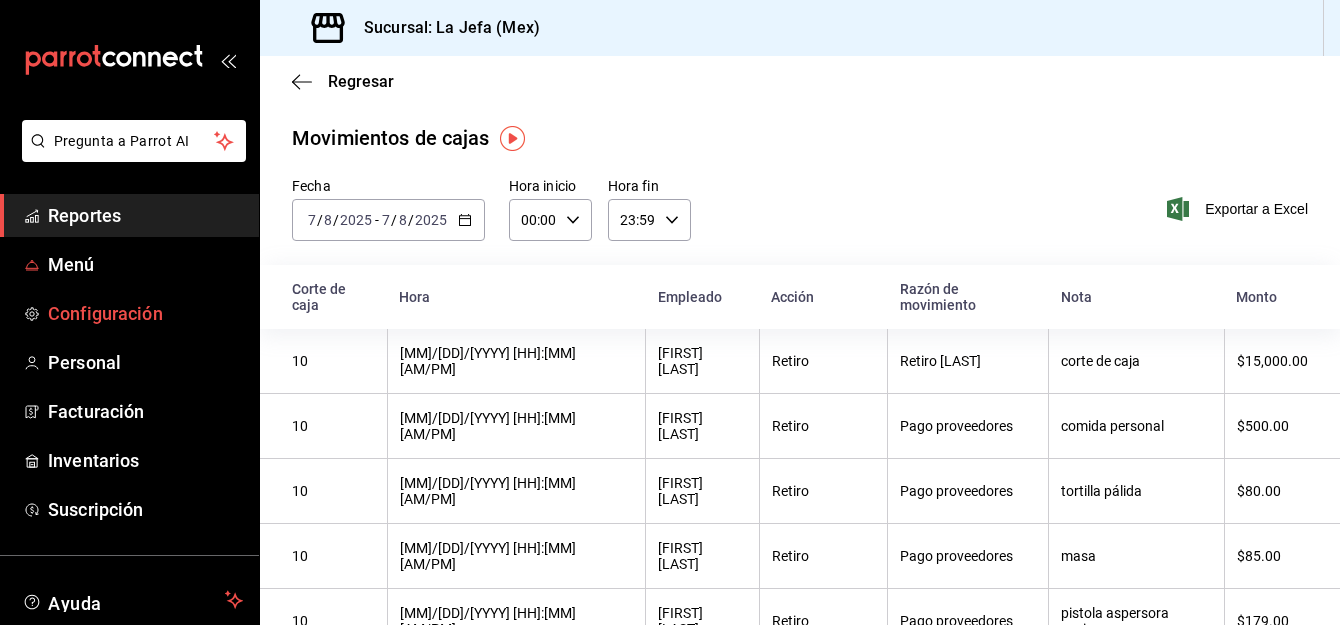 click on "Configuración" at bounding box center (145, 313) 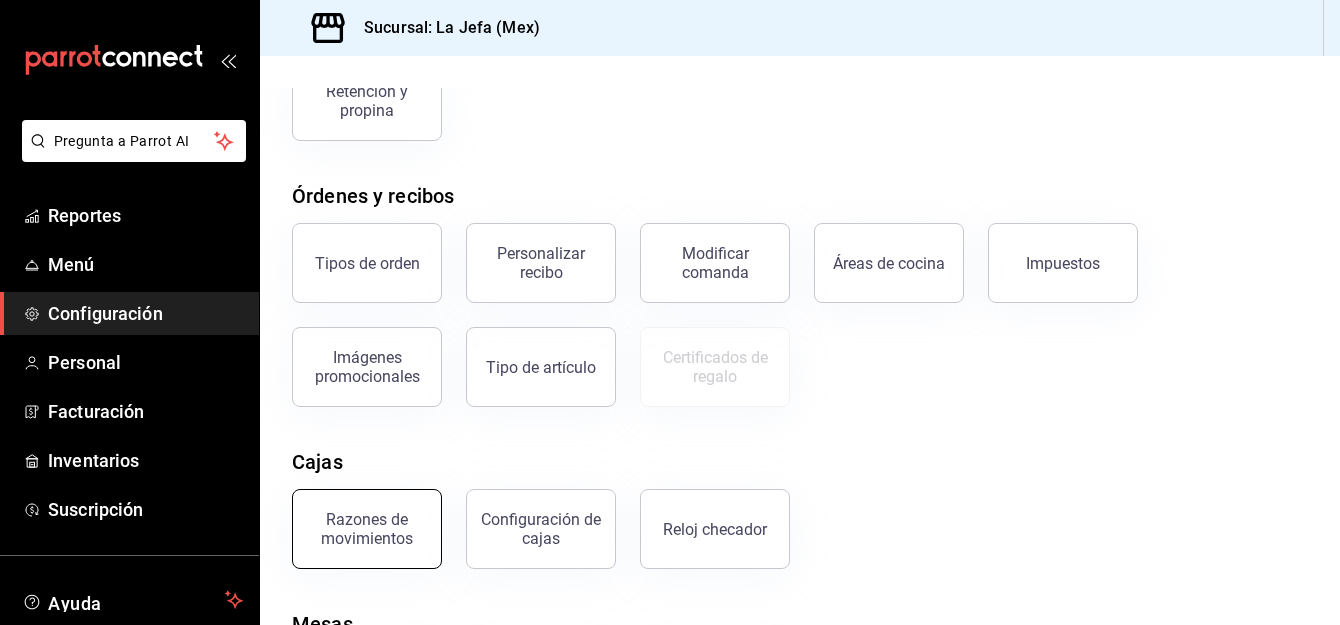 scroll, scrollTop: 370, scrollLeft: 0, axis: vertical 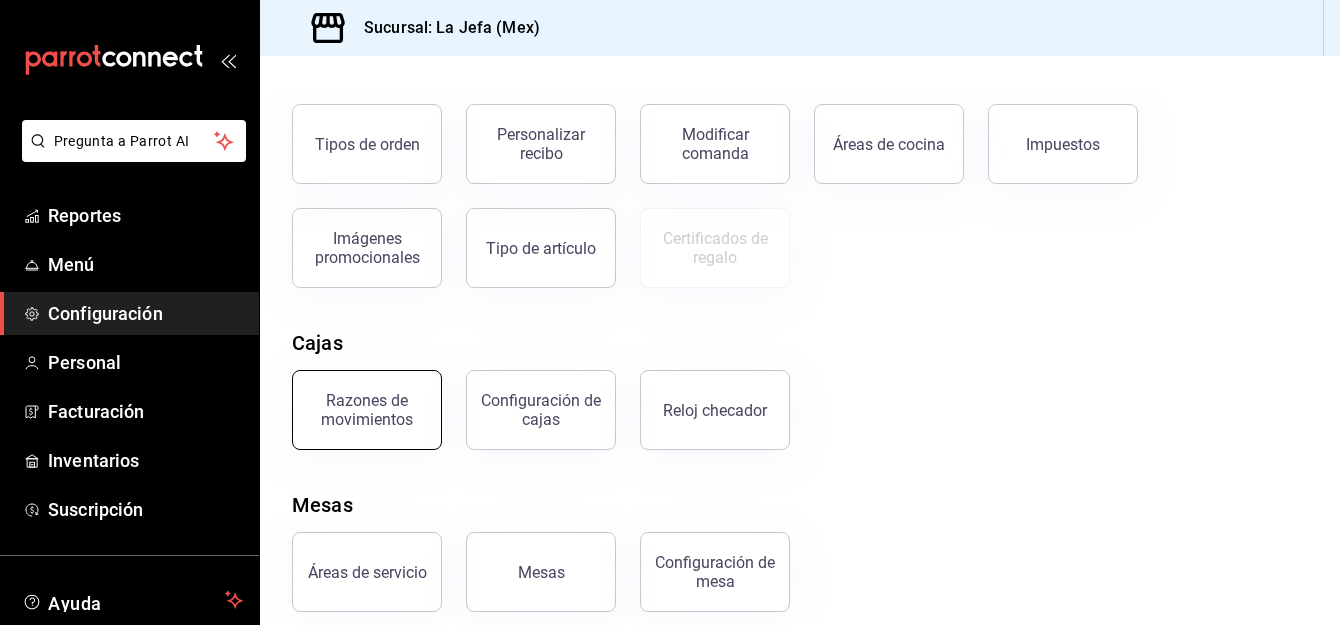 click on "Razones de movimientos" at bounding box center [367, 410] 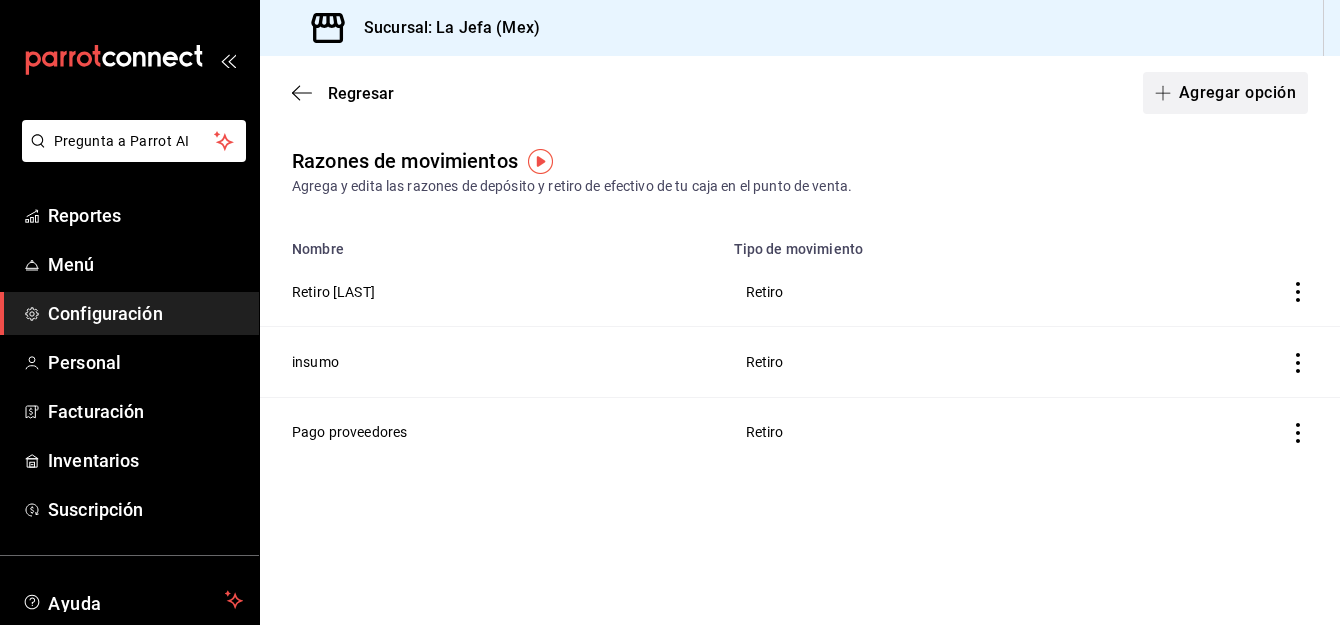 click on "Agregar opción" at bounding box center [1225, 93] 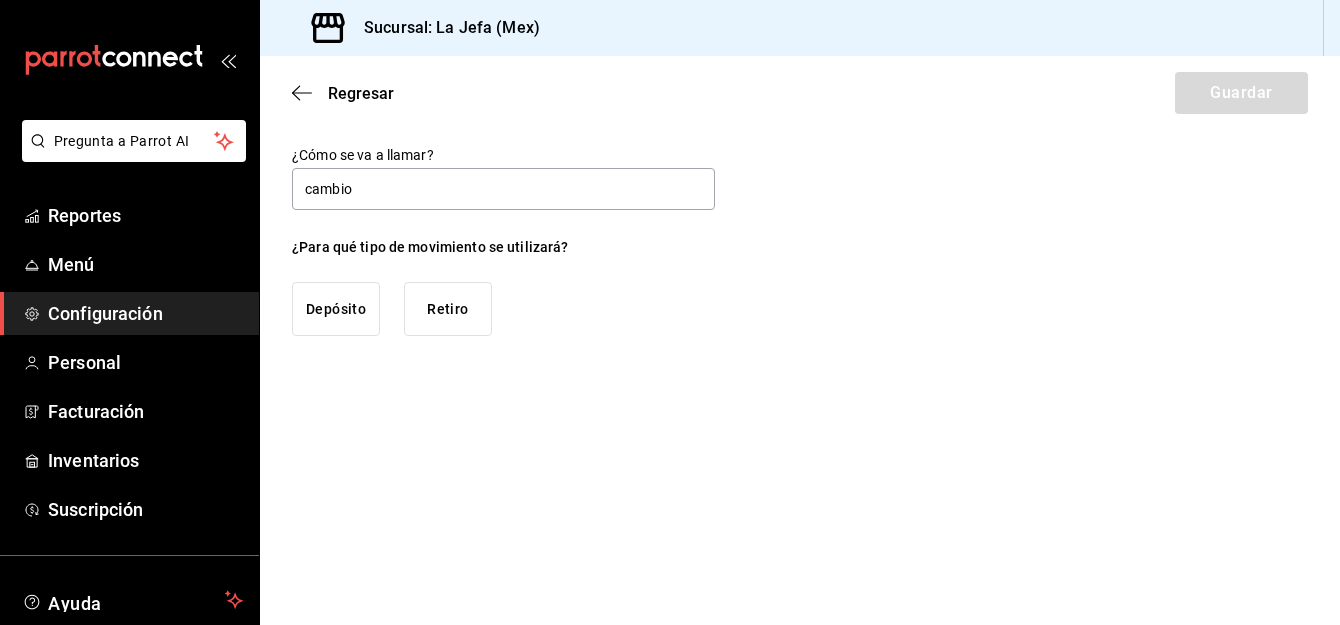 type on "cambio" 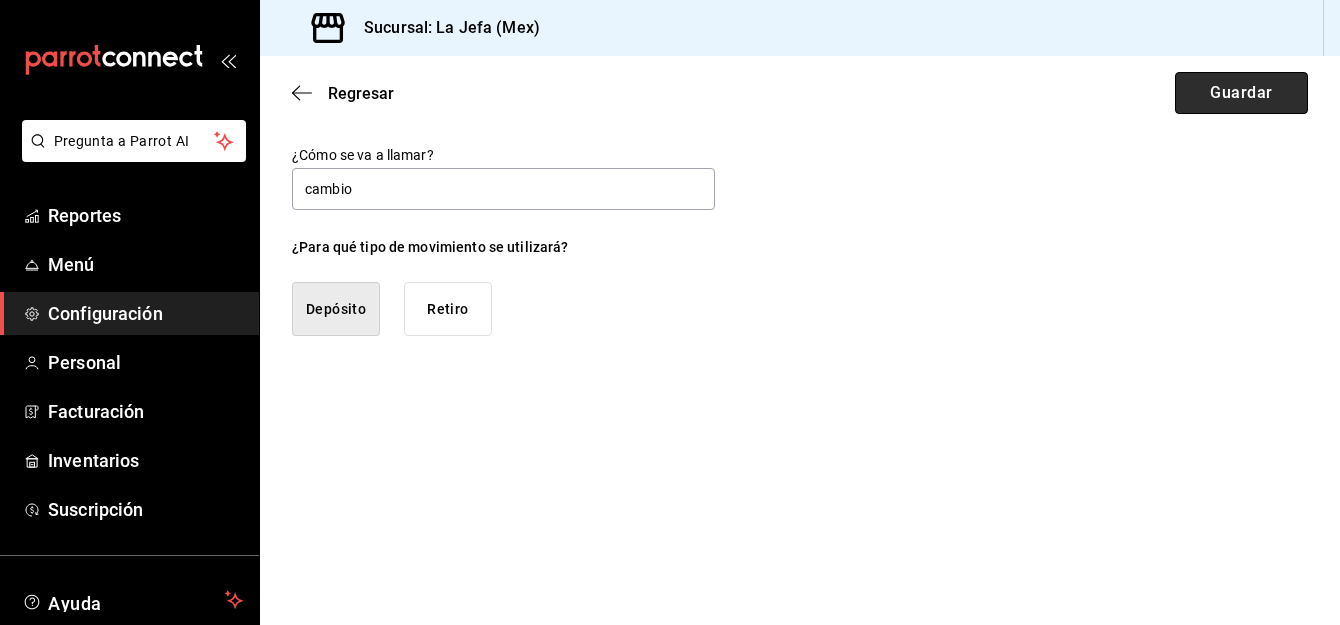click on "Guardar" at bounding box center [1241, 93] 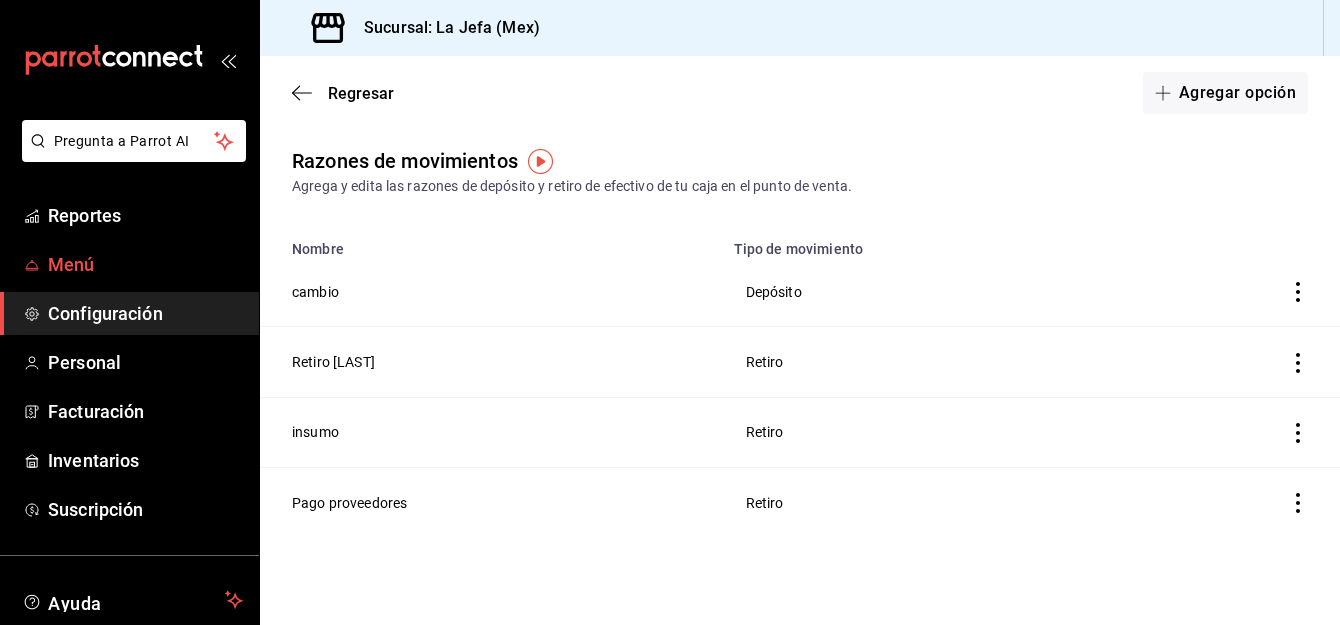 click on "Menú" at bounding box center [145, 264] 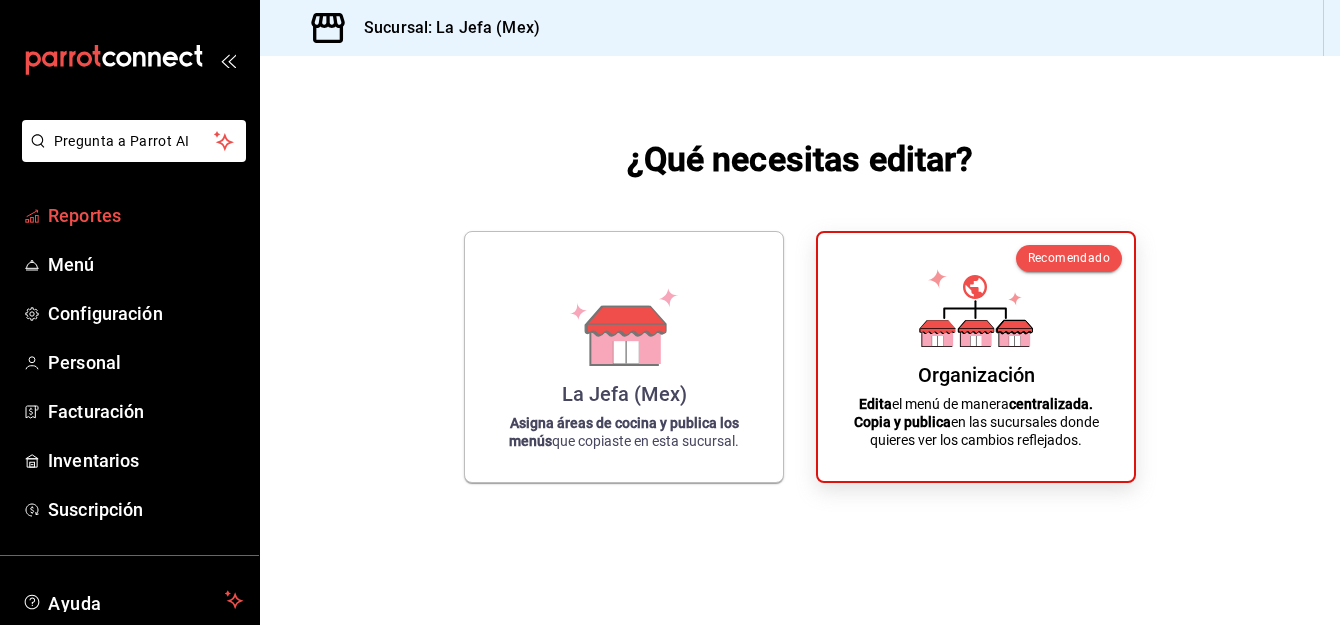 click on "Reportes" at bounding box center [145, 215] 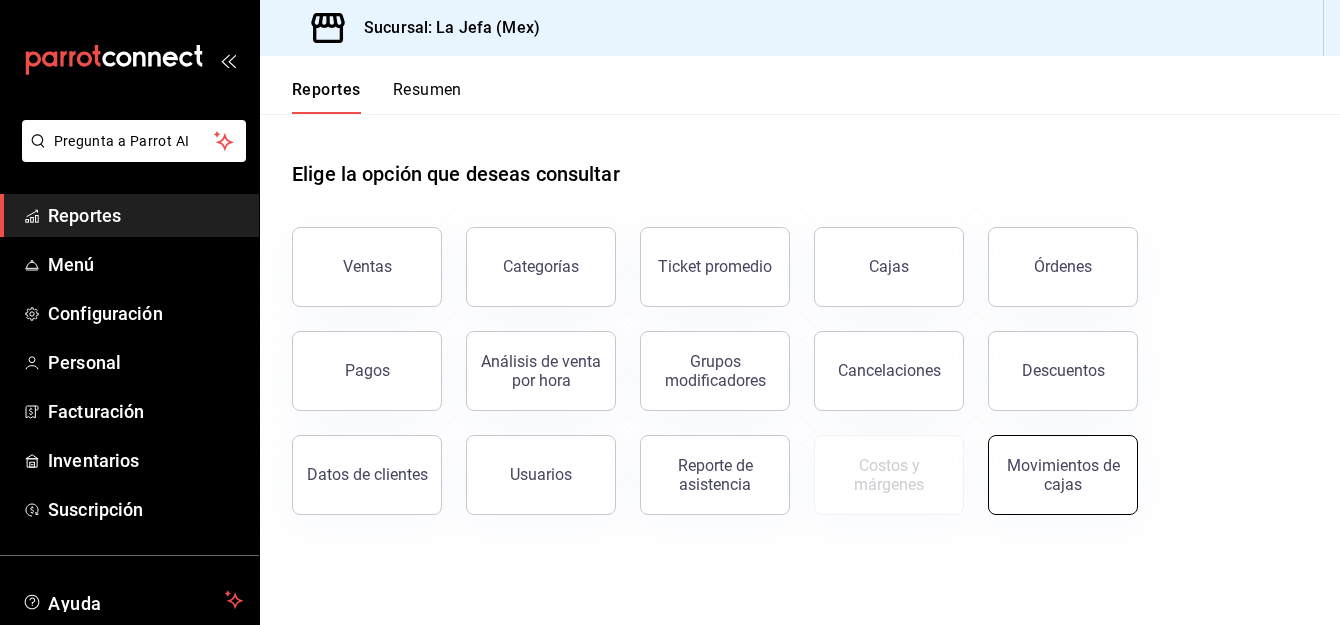 click on "Movimientos de cajas" at bounding box center (1063, 475) 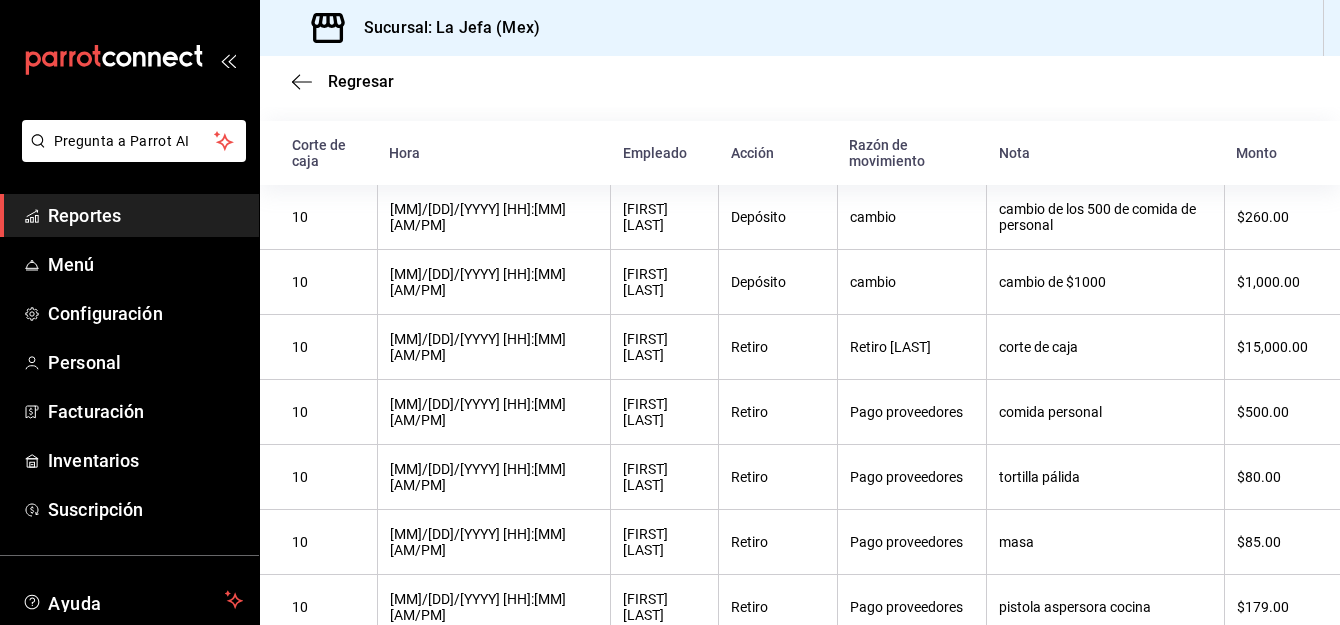 scroll, scrollTop: 142, scrollLeft: 0, axis: vertical 